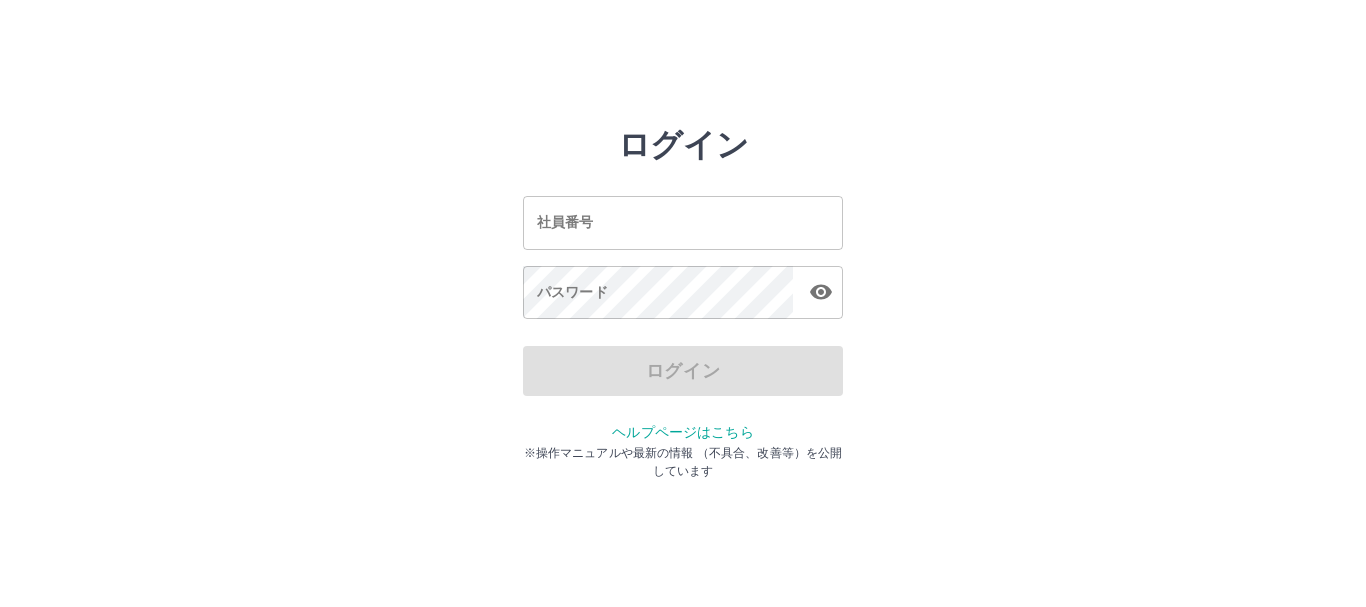 scroll, scrollTop: 0, scrollLeft: 0, axis: both 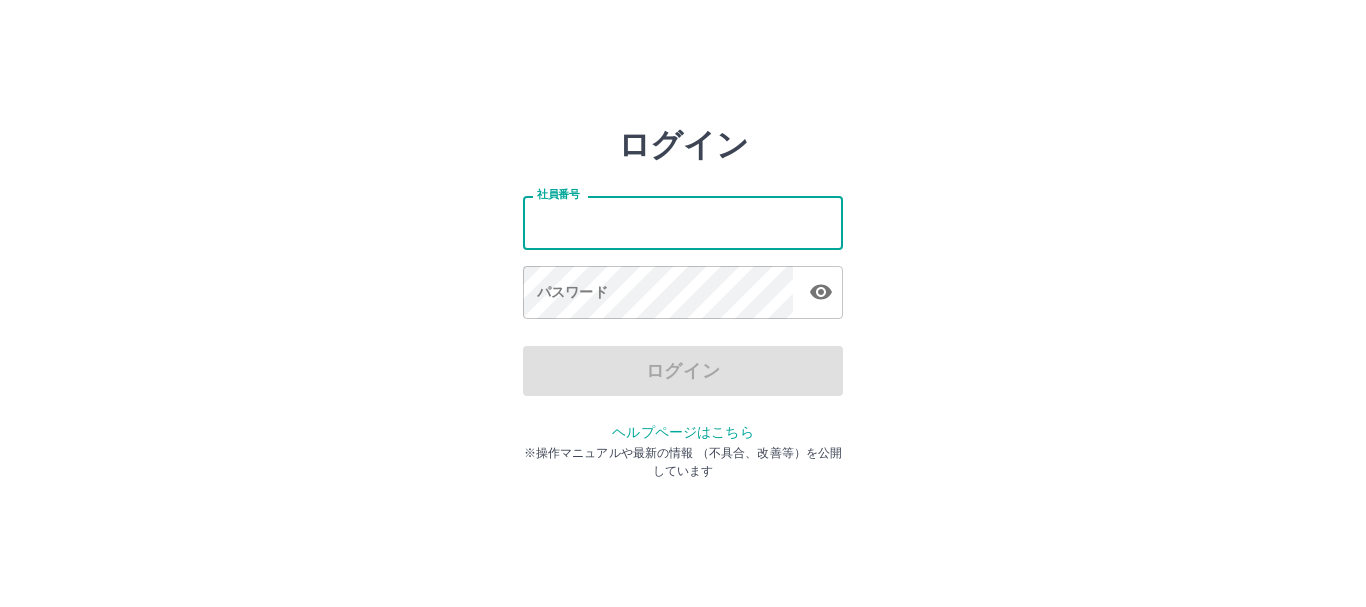 type on "*******" 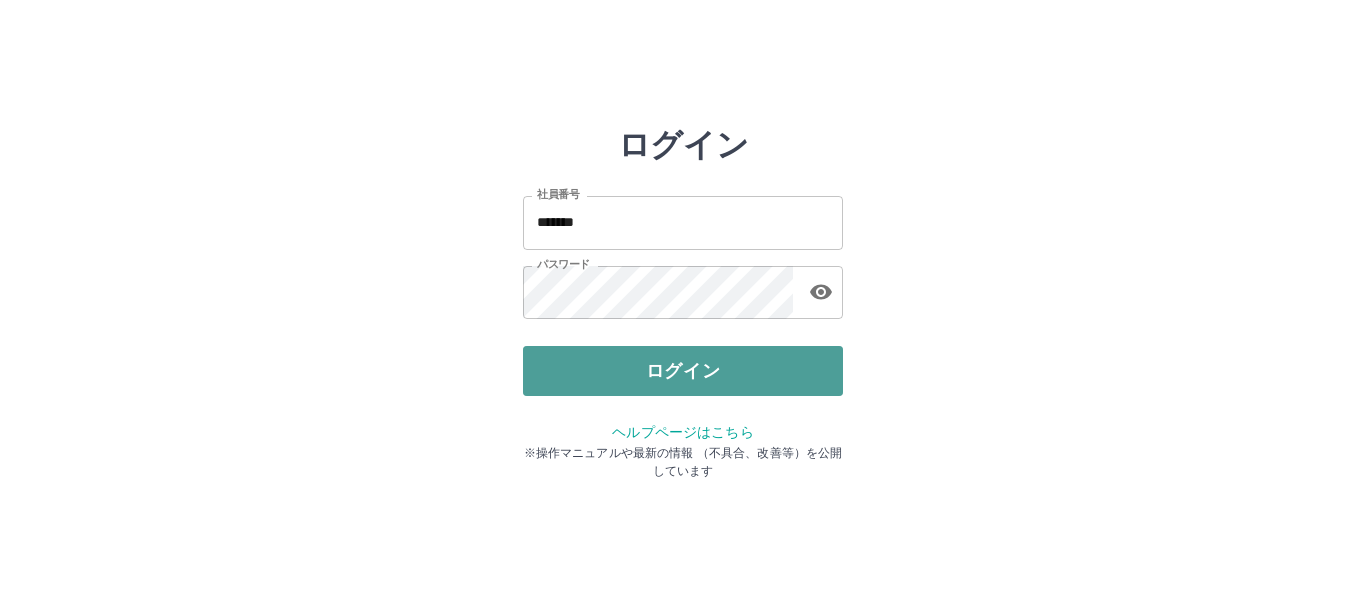 click on "ログイン" at bounding box center (683, 371) 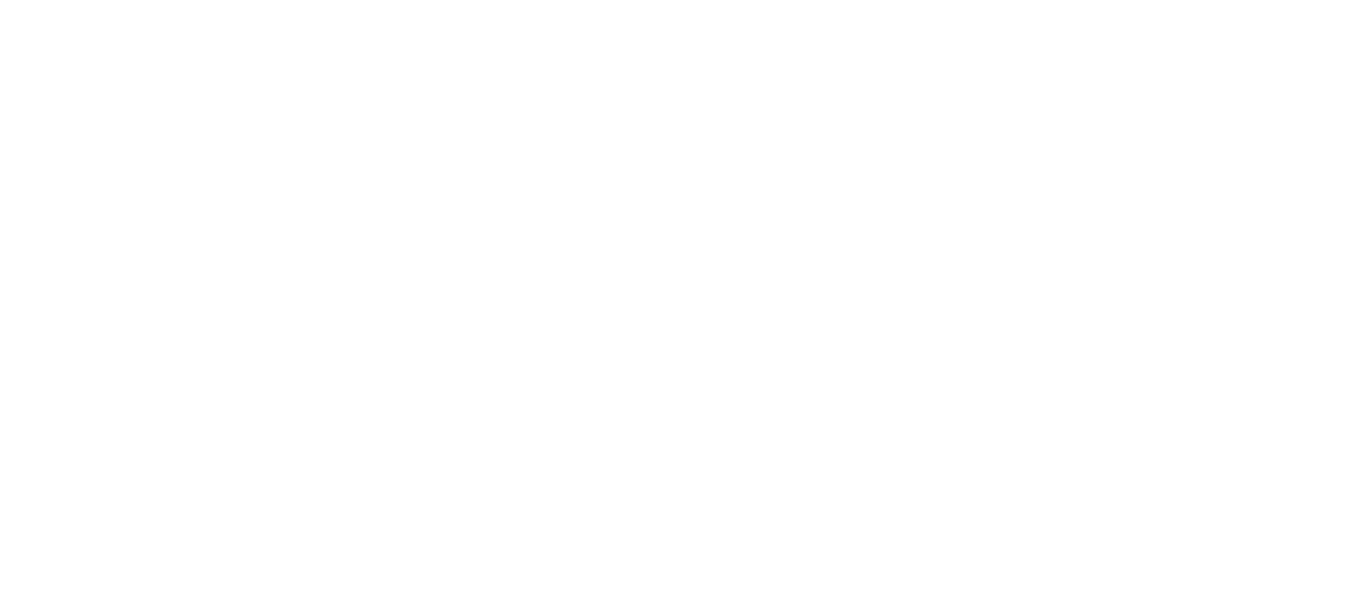 scroll, scrollTop: 0, scrollLeft: 0, axis: both 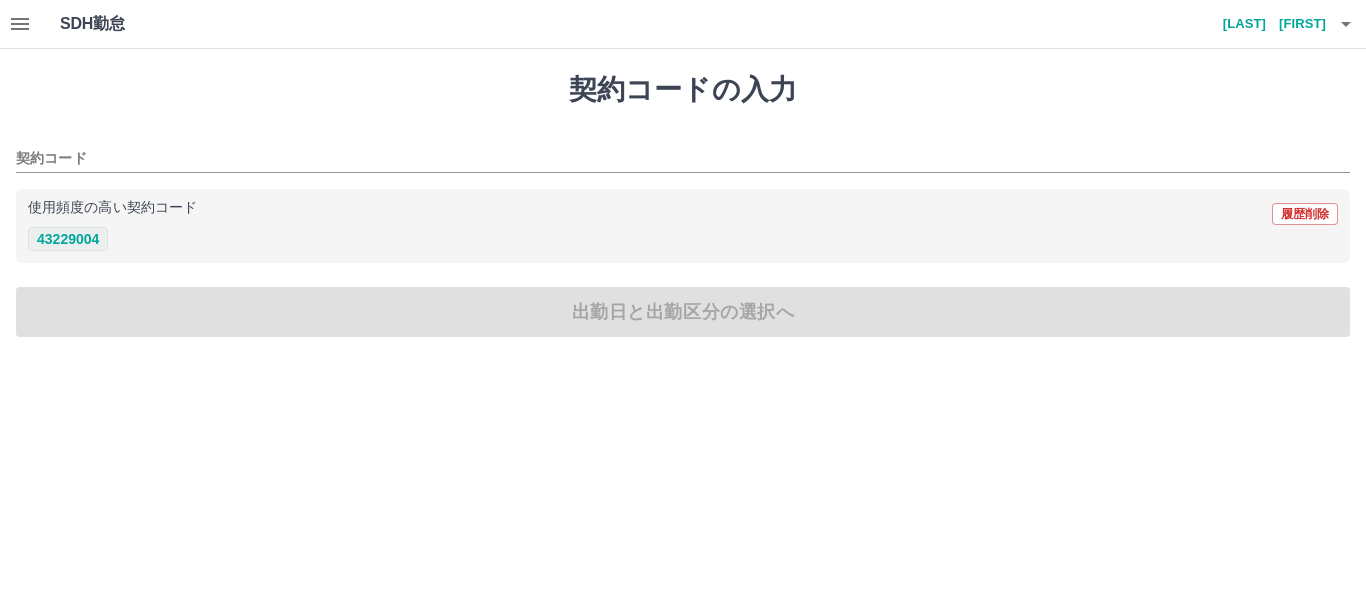 click on "43229004" at bounding box center [68, 239] 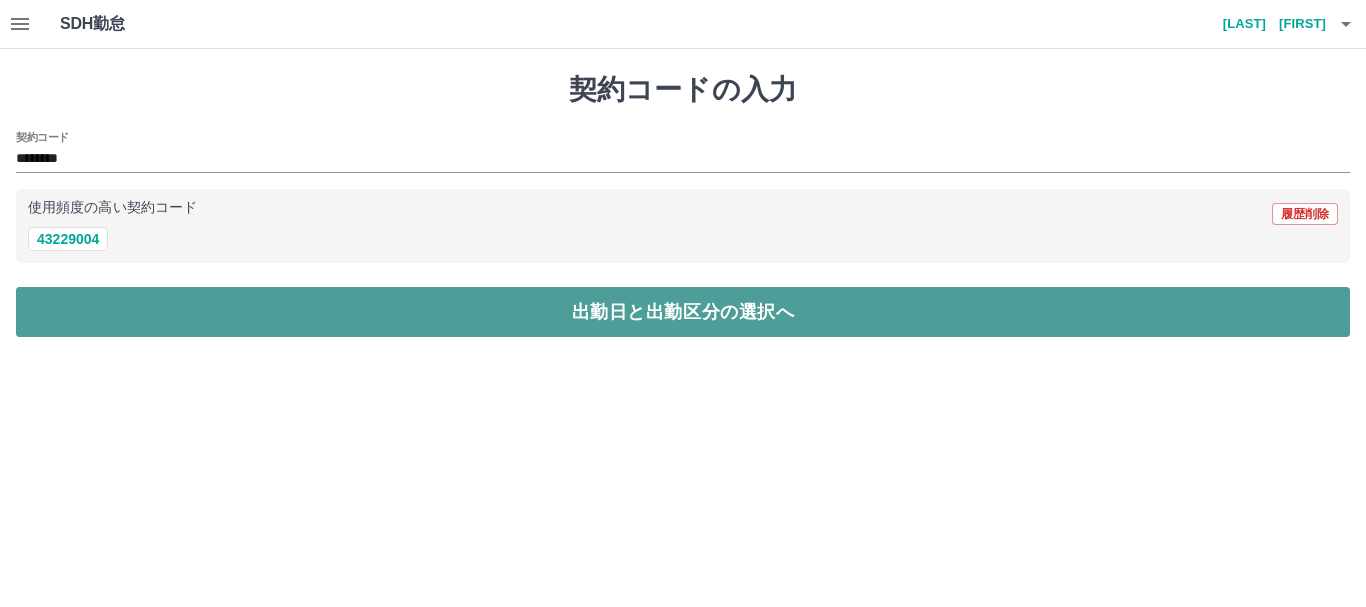 click on "出勤日と出勤区分の選択へ" at bounding box center [683, 312] 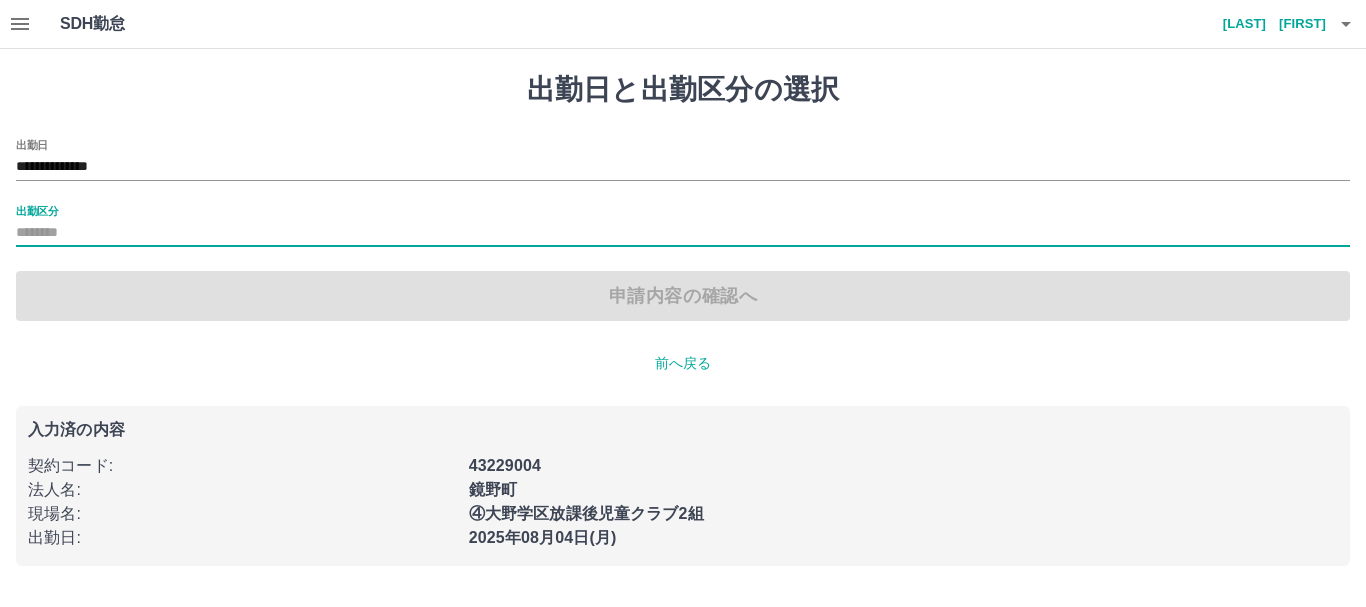 click on "出勤区分" at bounding box center (683, 233) 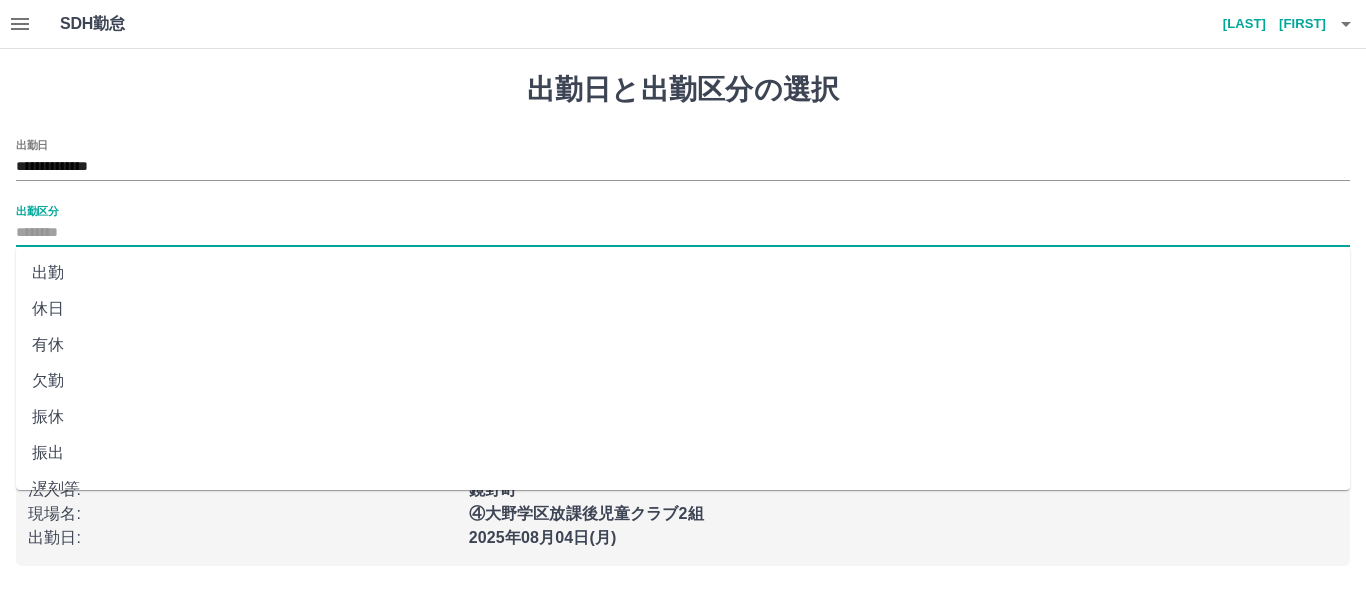 click on "出勤" at bounding box center (683, 273) 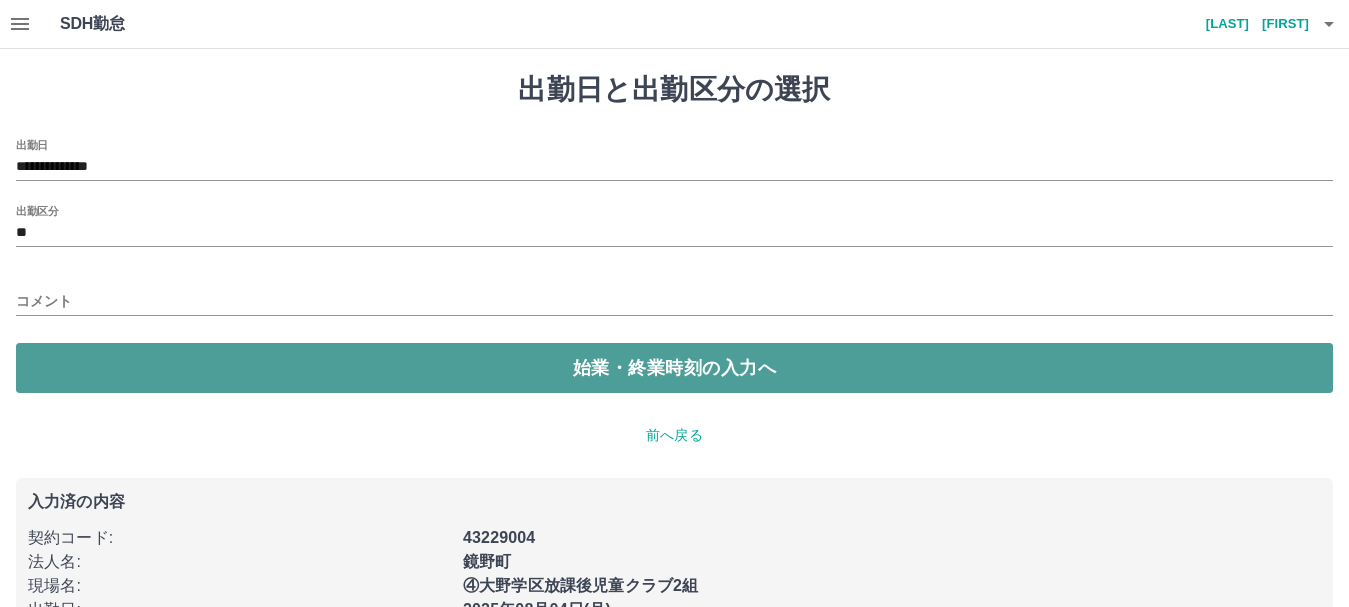 click on "始業・終業時刻の入力へ" at bounding box center [674, 368] 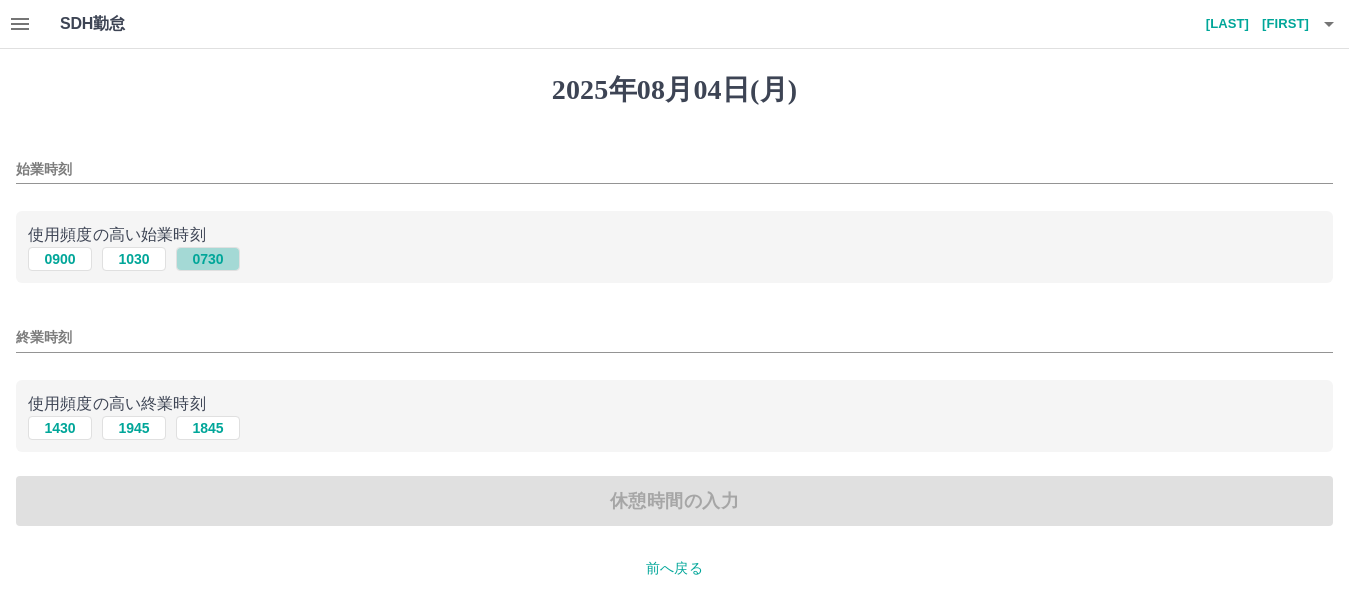 click on "0730" at bounding box center (208, 259) 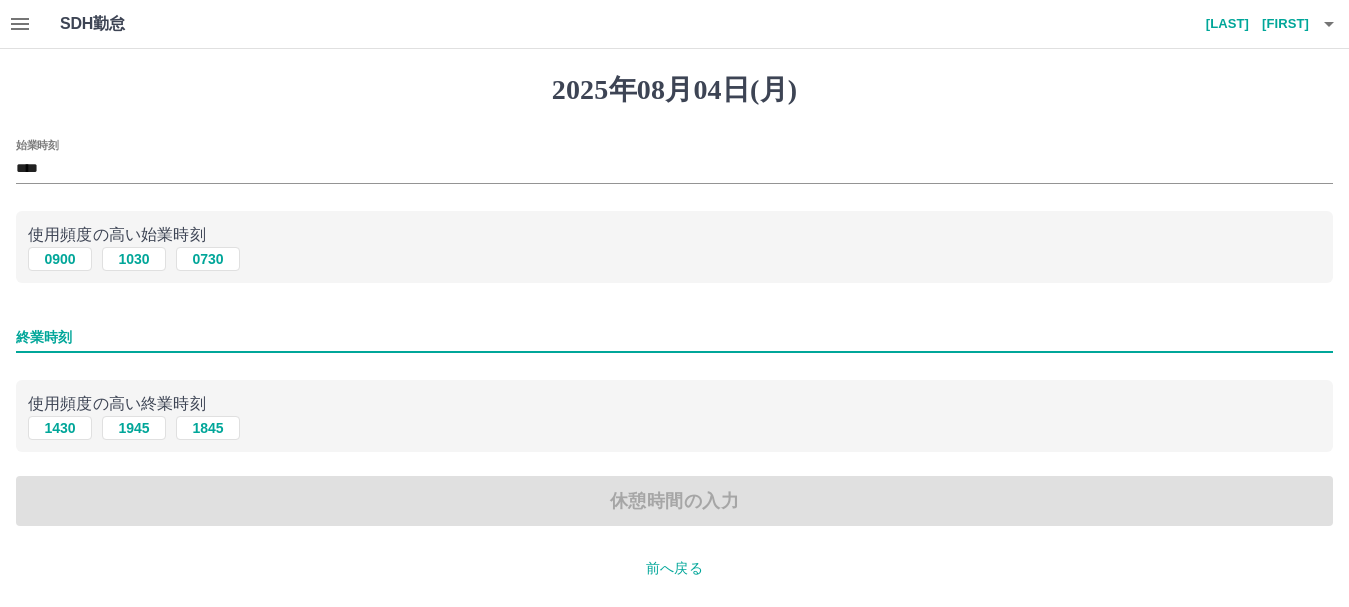 click on "終業時刻" at bounding box center [674, 337] 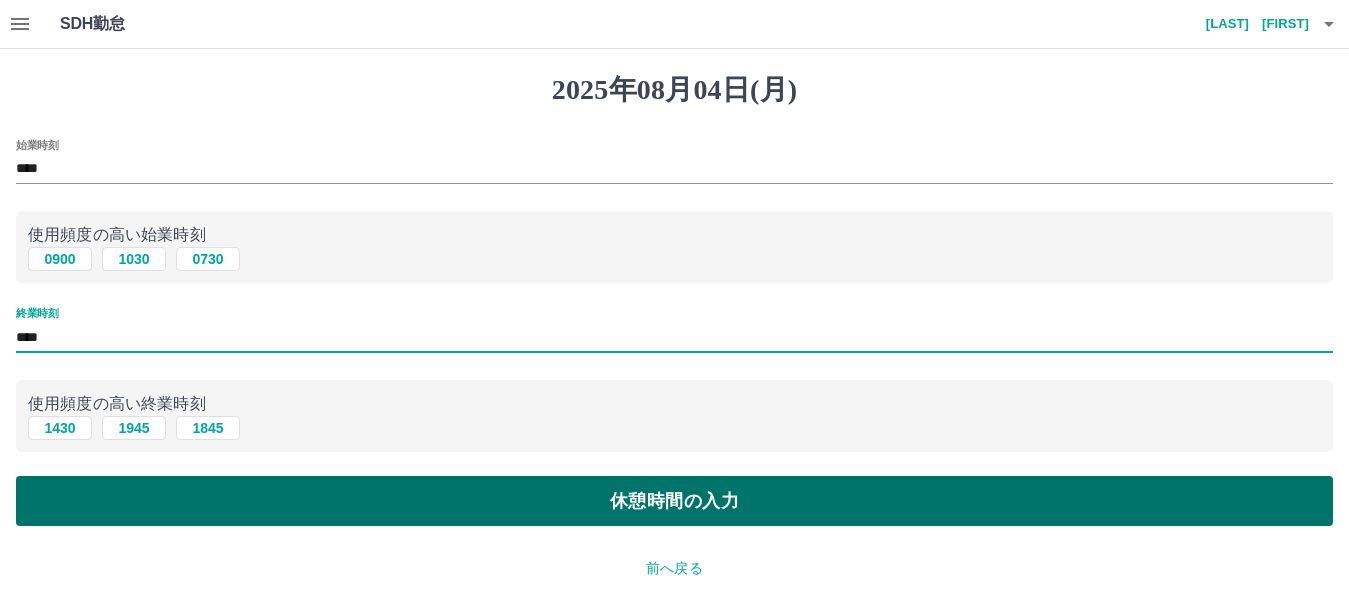 type on "****" 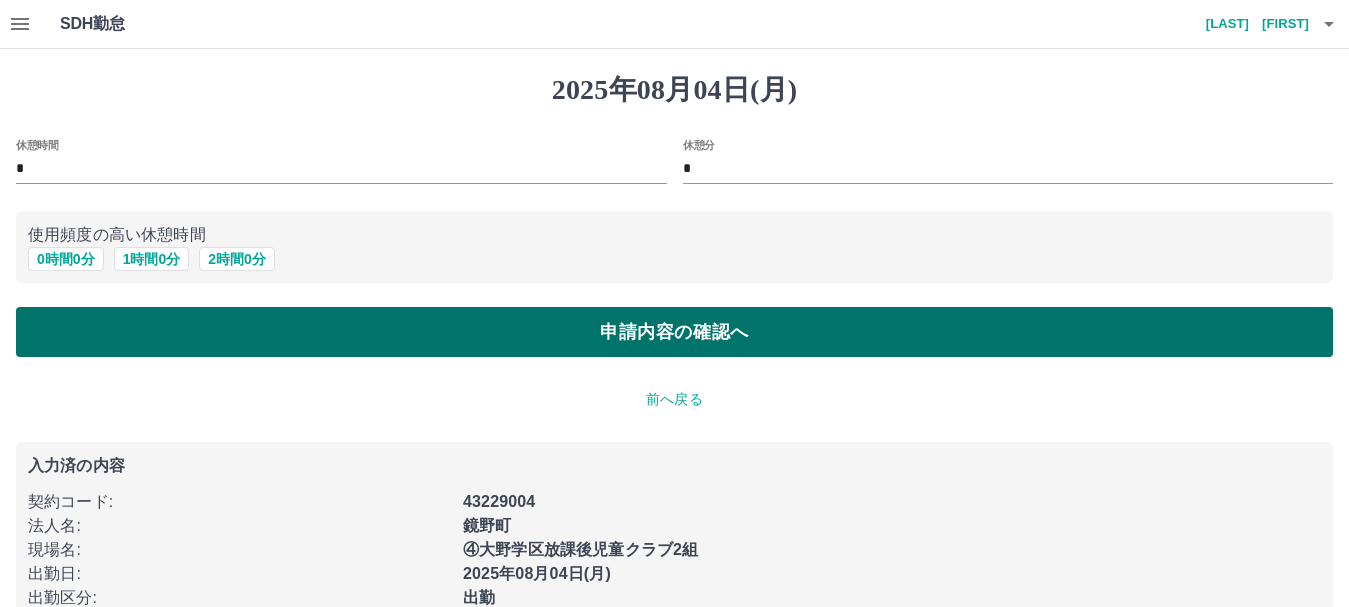 click on "申請内容の確認へ" at bounding box center (674, 332) 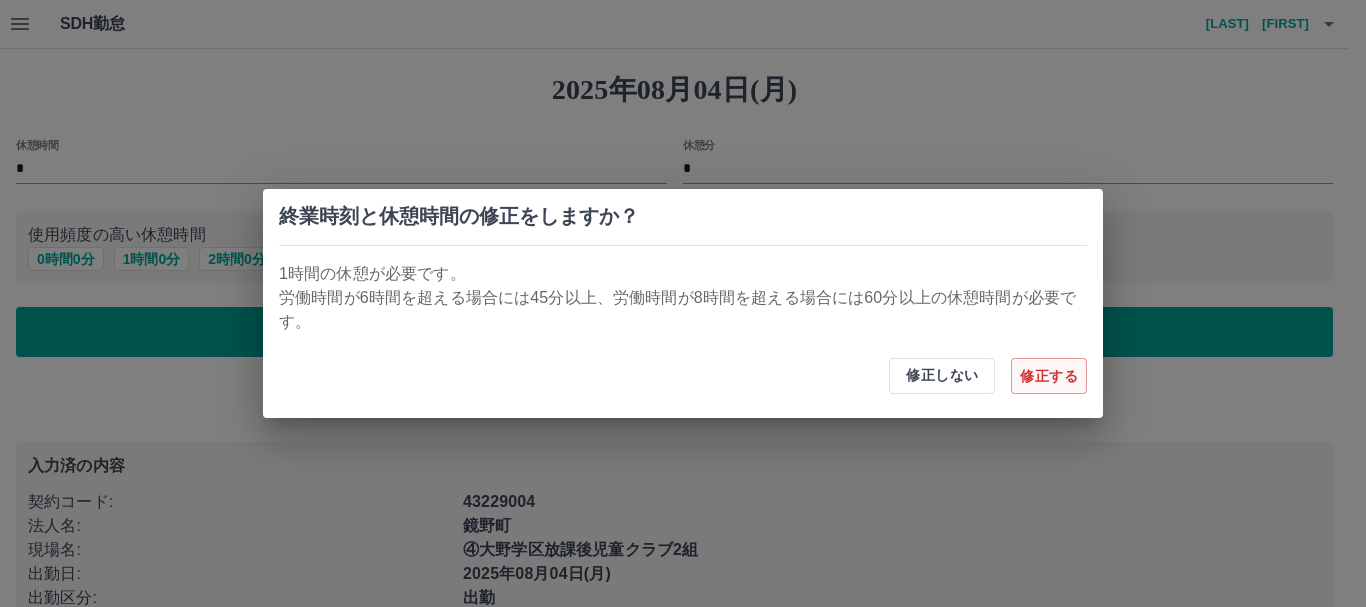 click on "修正する" at bounding box center [1049, 376] 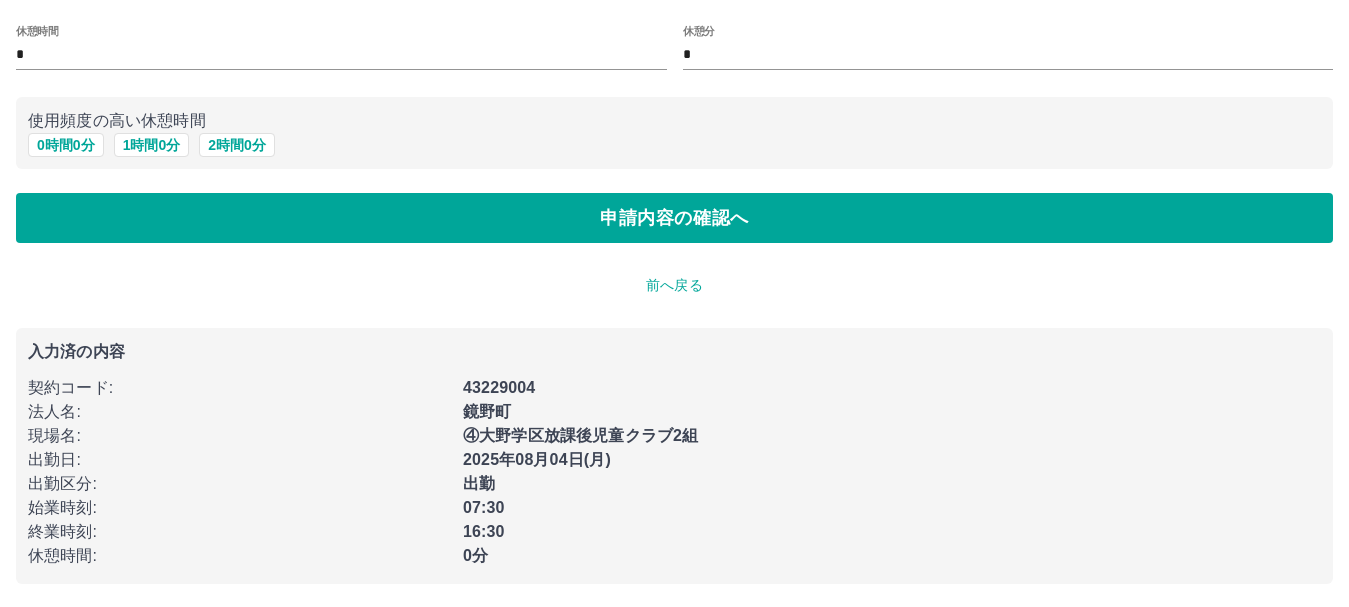 scroll, scrollTop: 116, scrollLeft: 0, axis: vertical 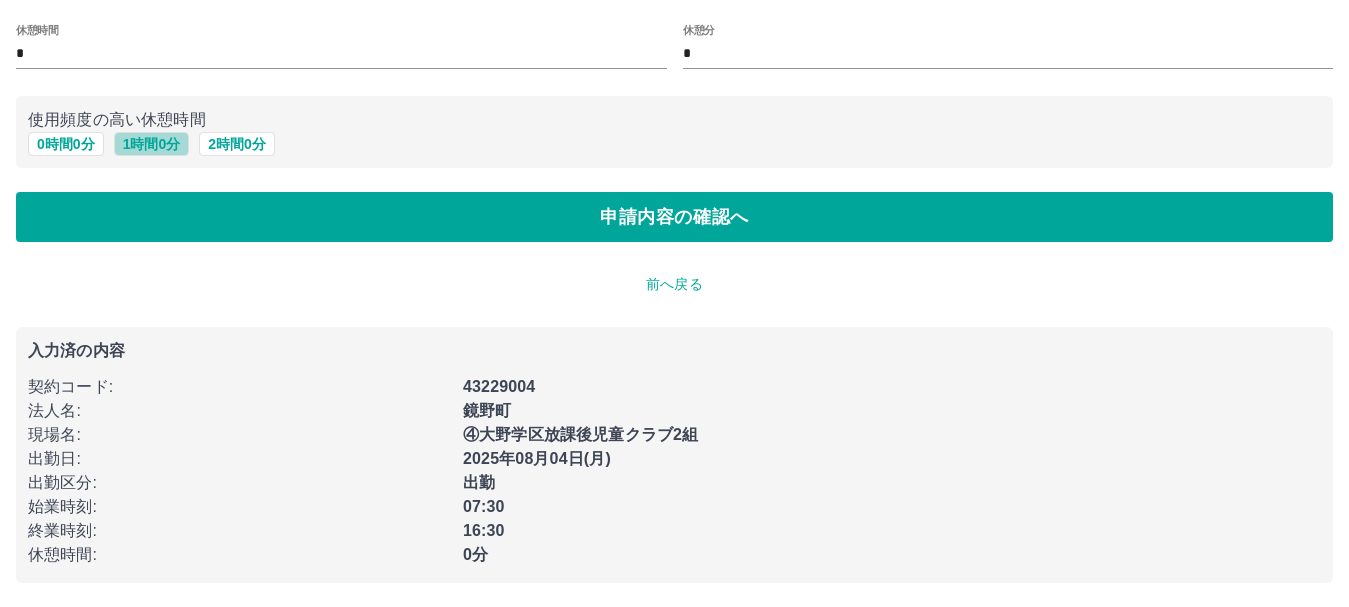 click on "1 時間 0 分" at bounding box center [152, 144] 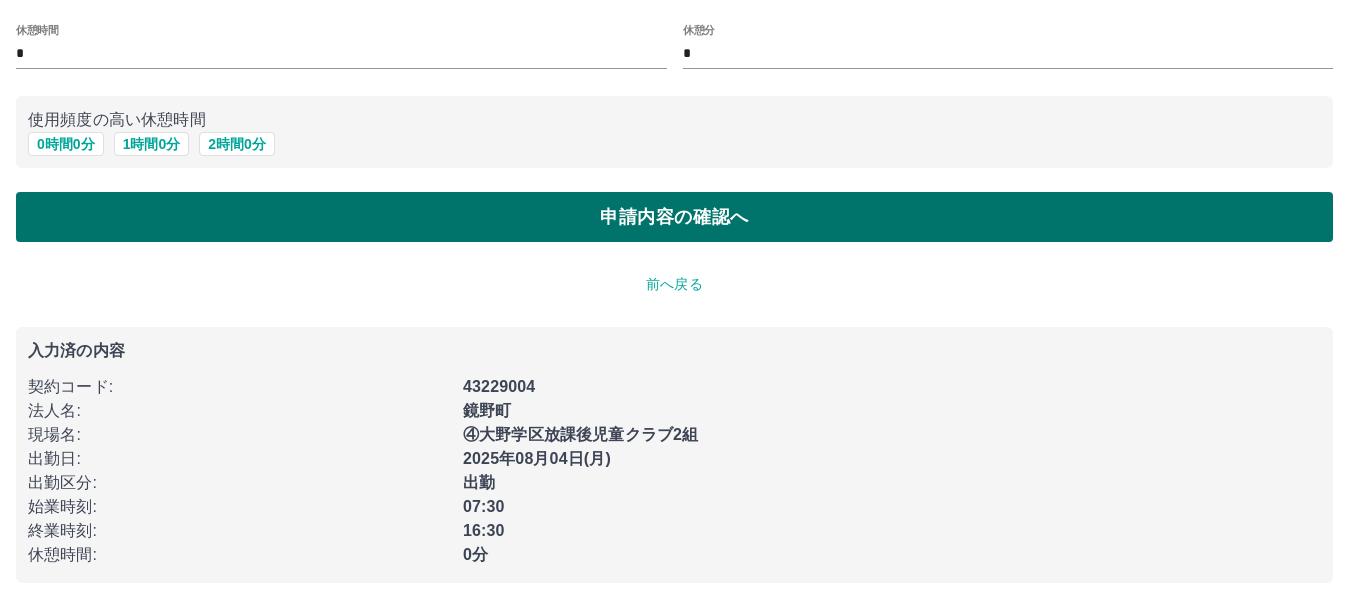 click on "申請内容の確認へ" at bounding box center [674, 217] 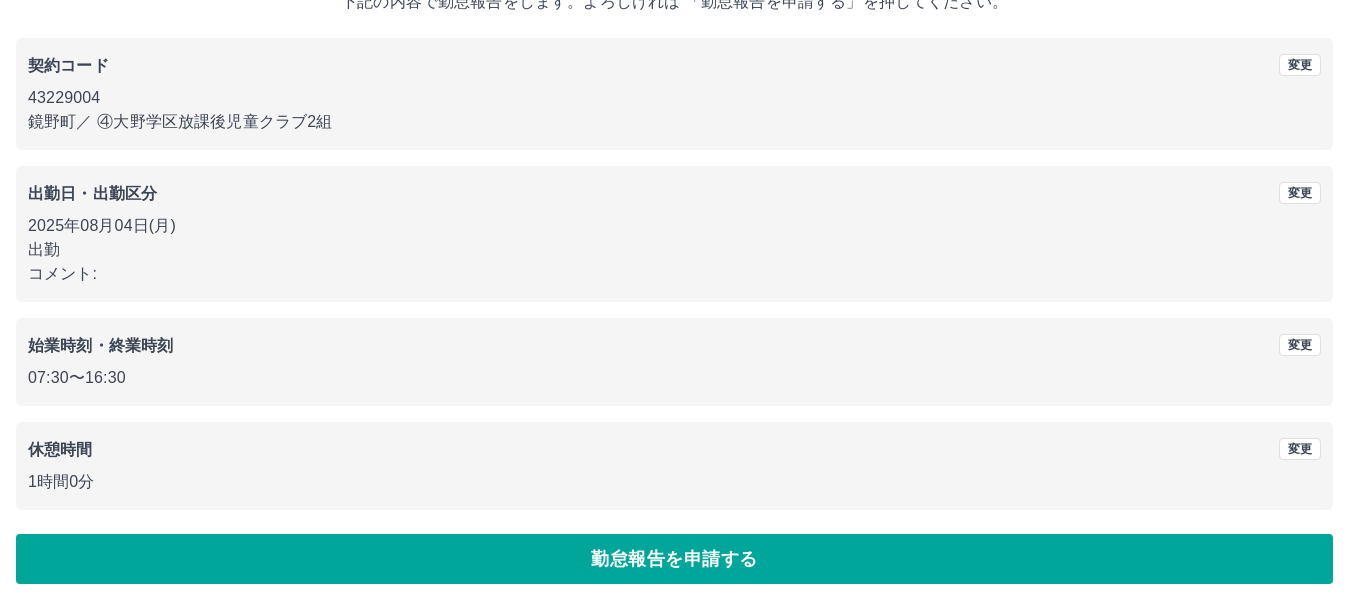 scroll, scrollTop: 142, scrollLeft: 0, axis: vertical 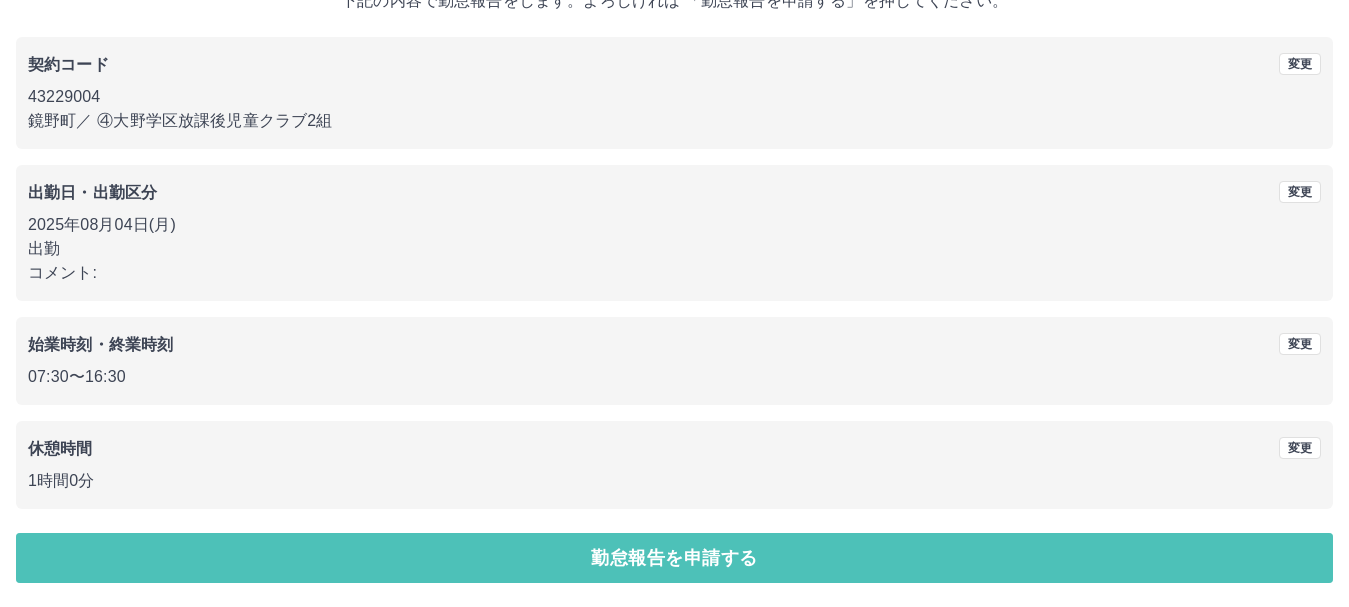 click on "勤怠報告を申請する" at bounding box center (674, 558) 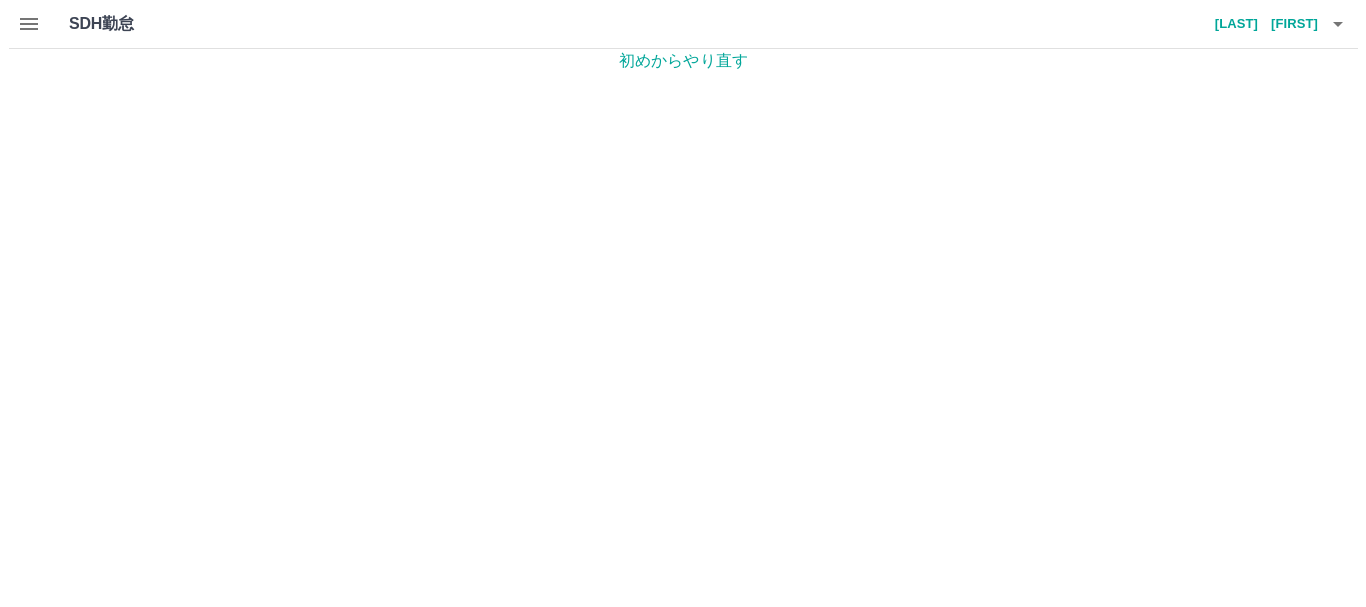 scroll, scrollTop: 0, scrollLeft: 0, axis: both 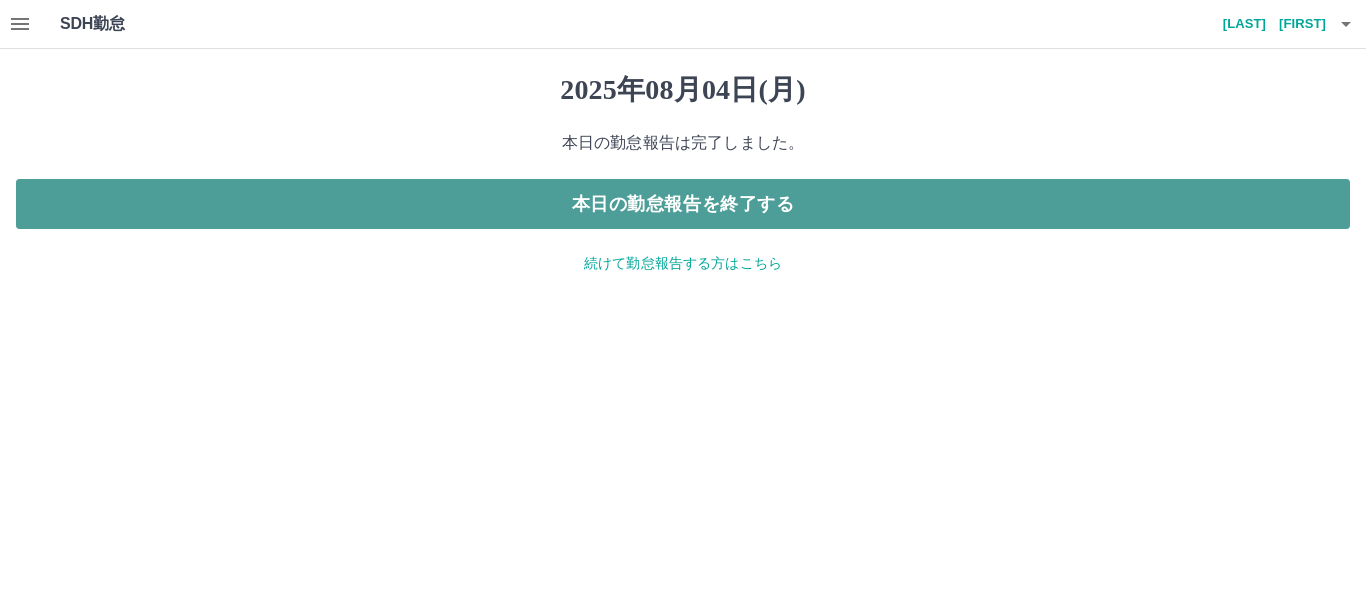 click on "本日の勤怠報告を終了する" at bounding box center [683, 204] 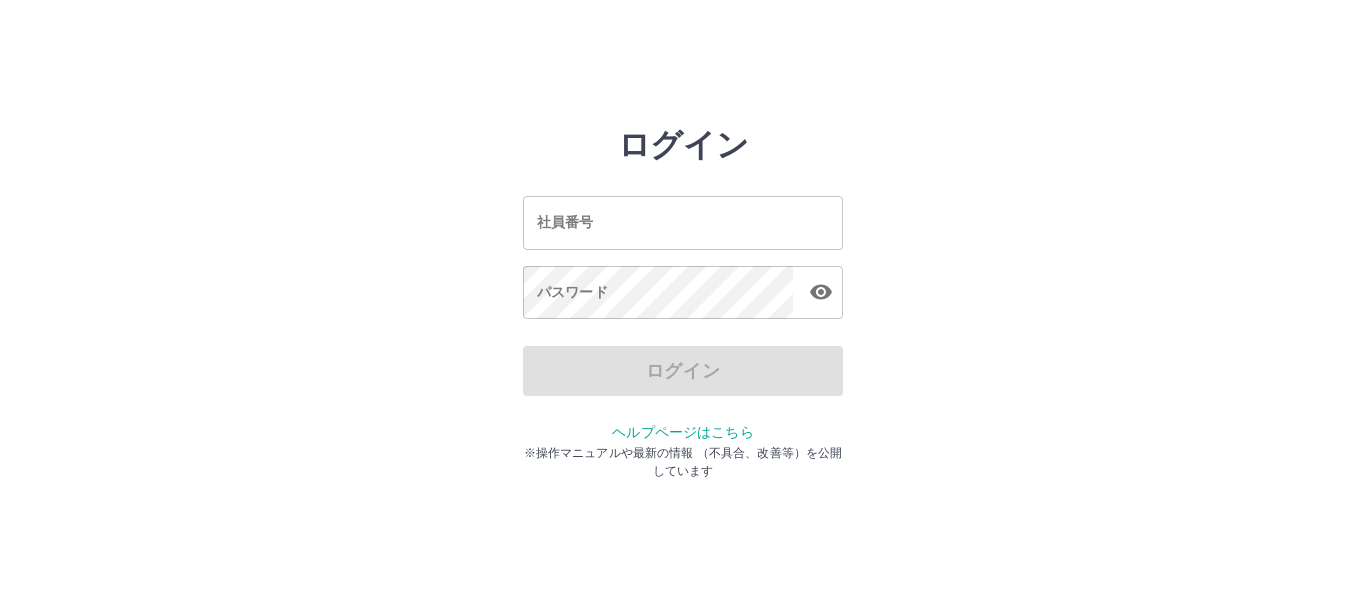 scroll, scrollTop: 0, scrollLeft: 0, axis: both 